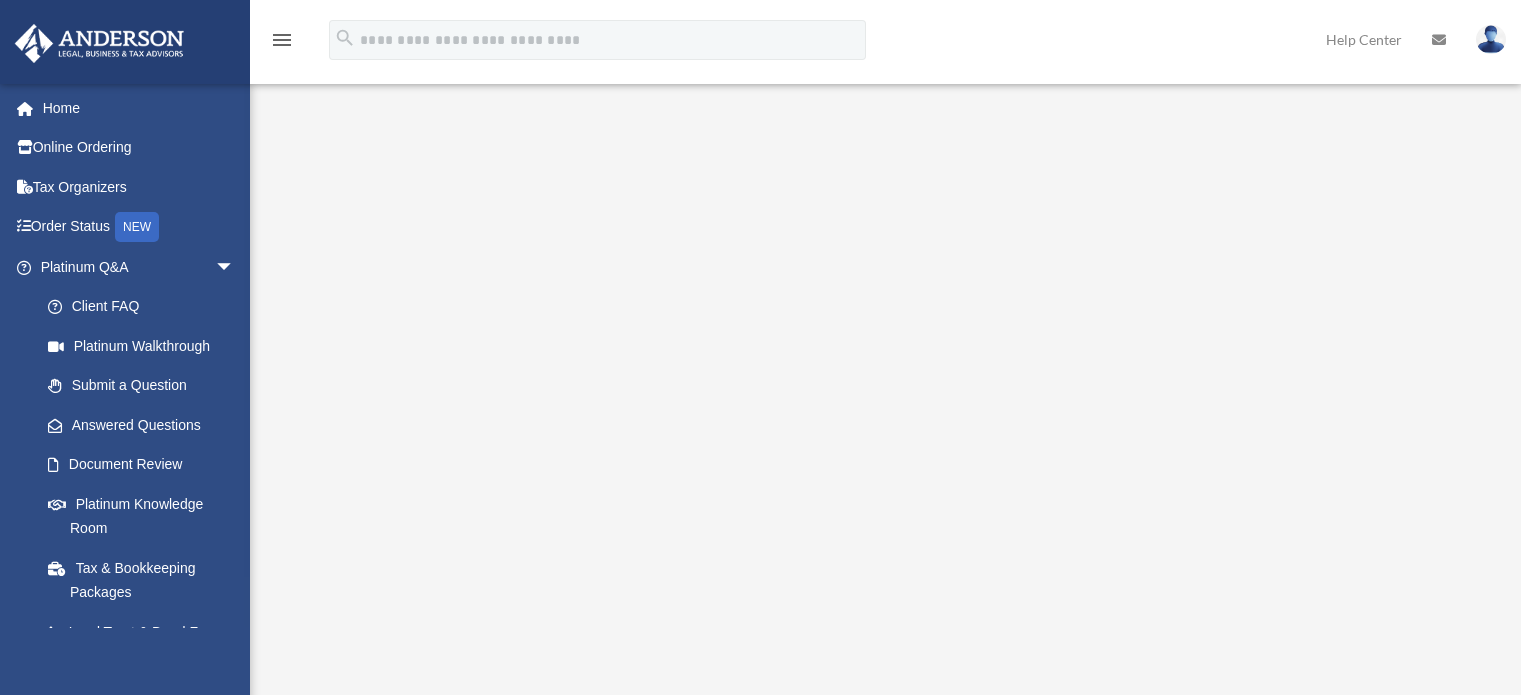 scroll, scrollTop: 0, scrollLeft: 0, axis: both 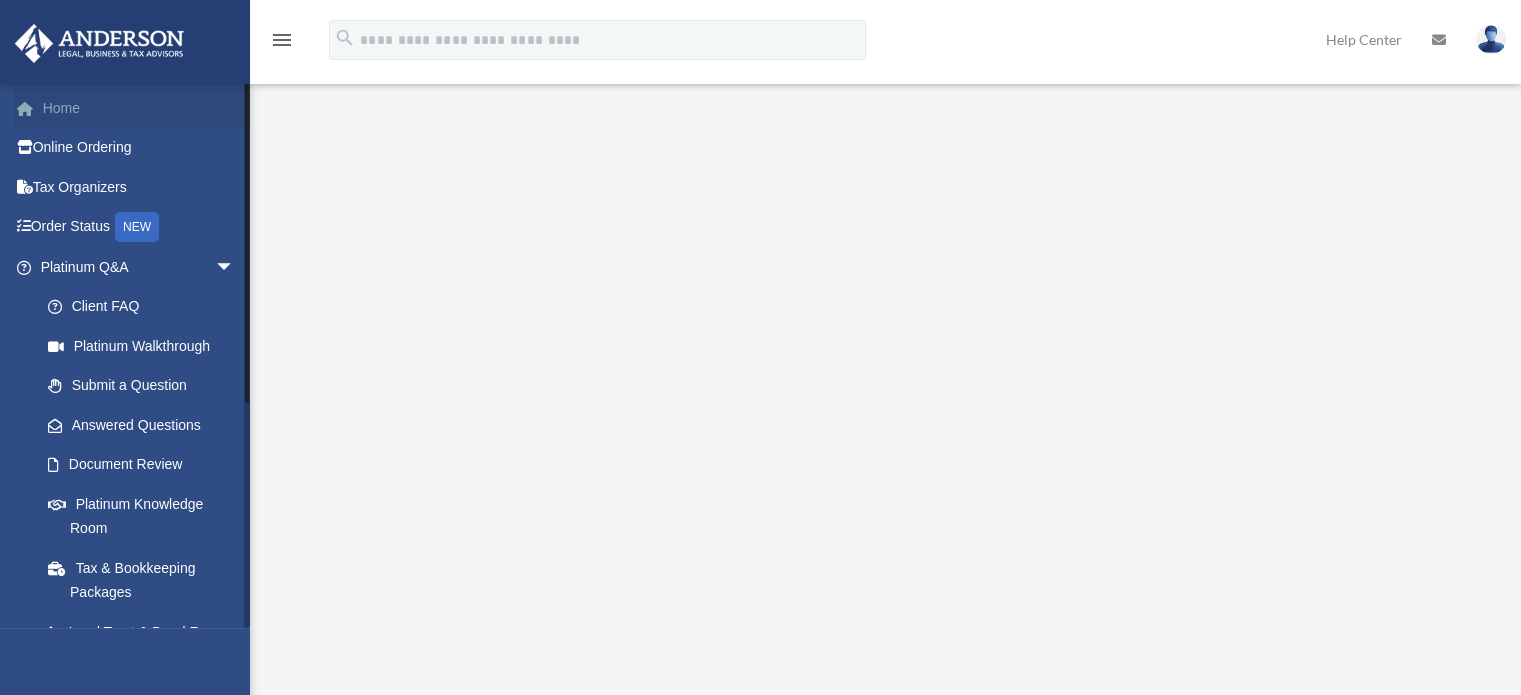 click on "Home" at bounding box center [139, 108] 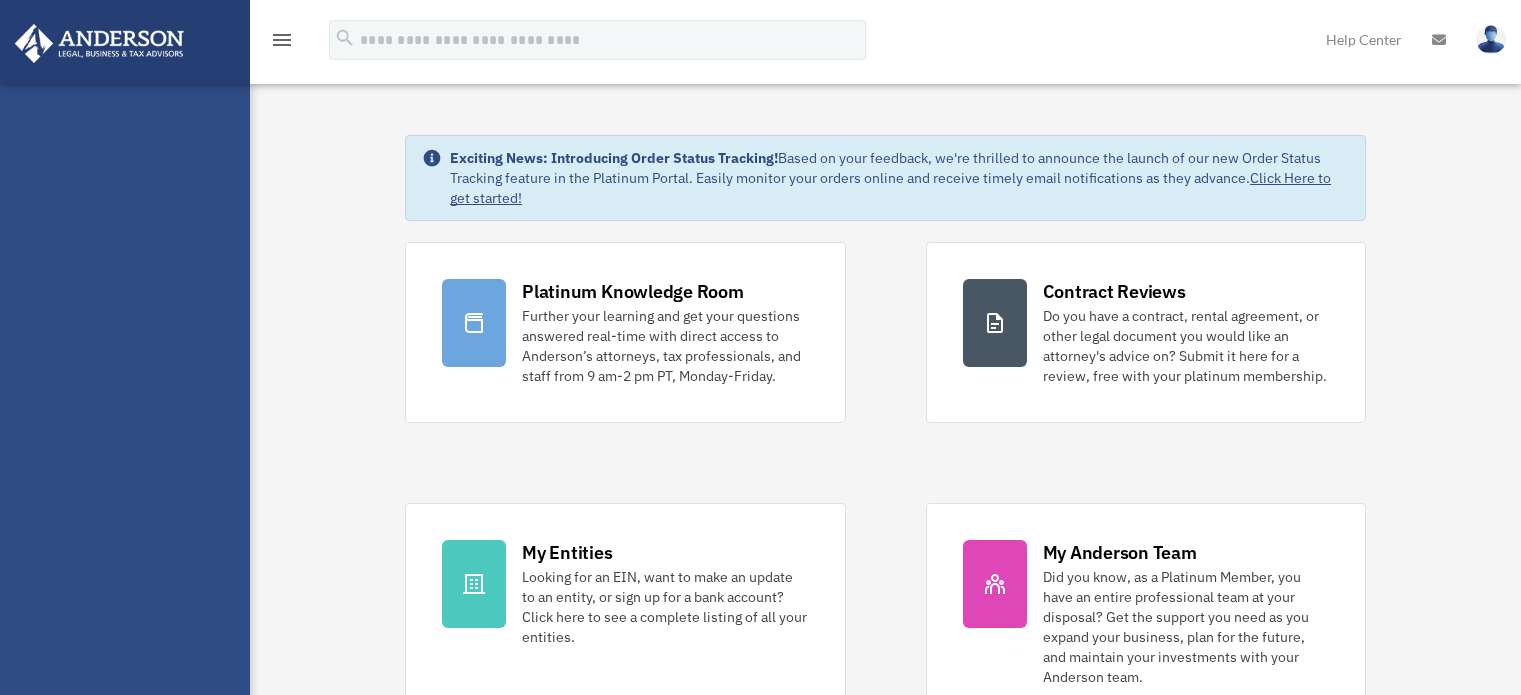scroll, scrollTop: 0, scrollLeft: 0, axis: both 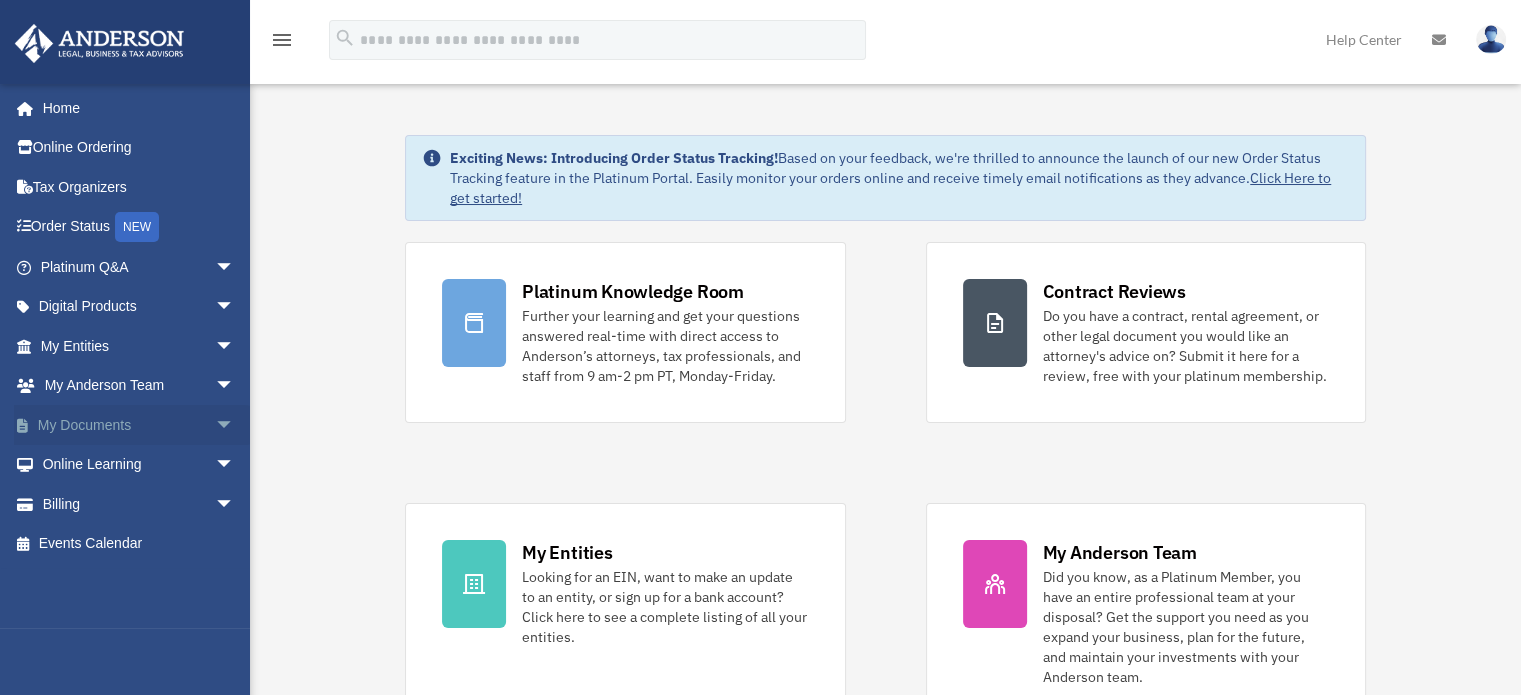 click on "arrow_drop_down" at bounding box center [235, 425] 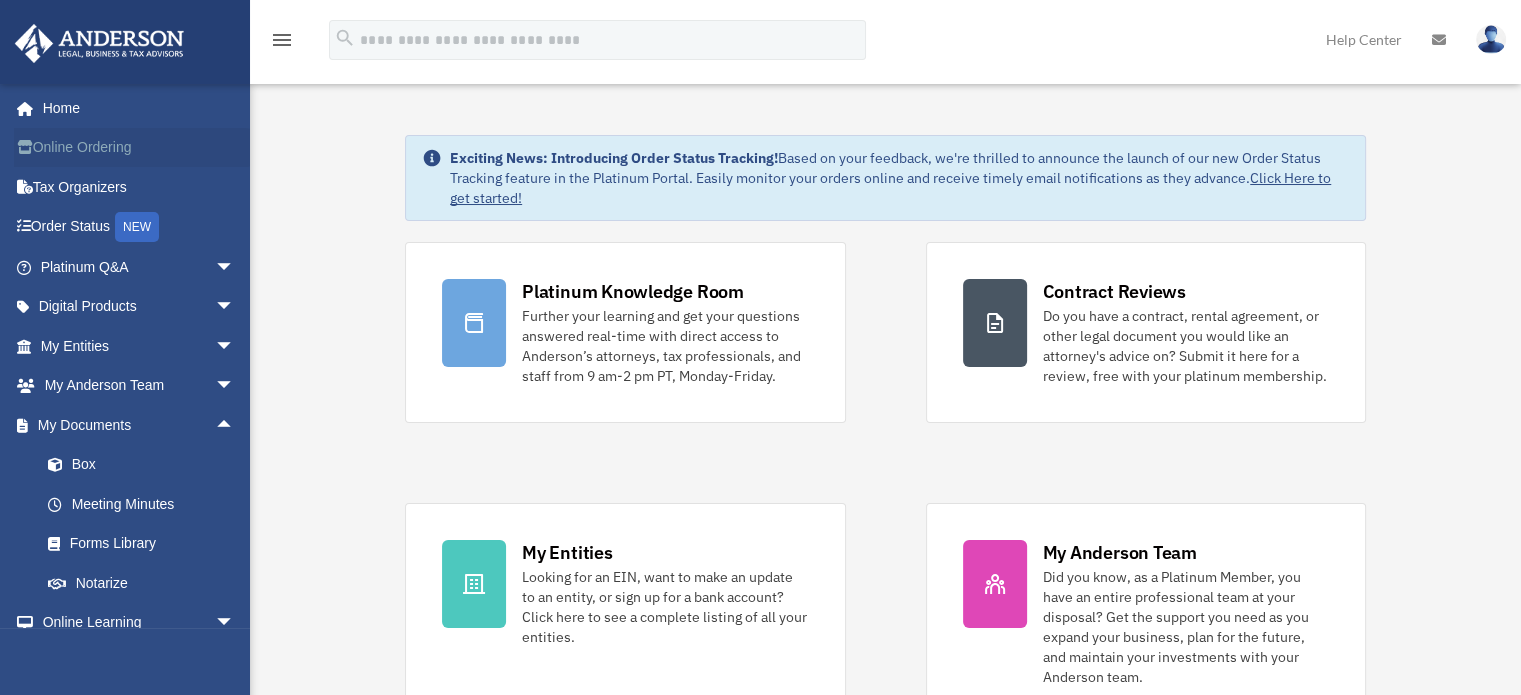 click on "Online Ordering" at bounding box center (139, 148) 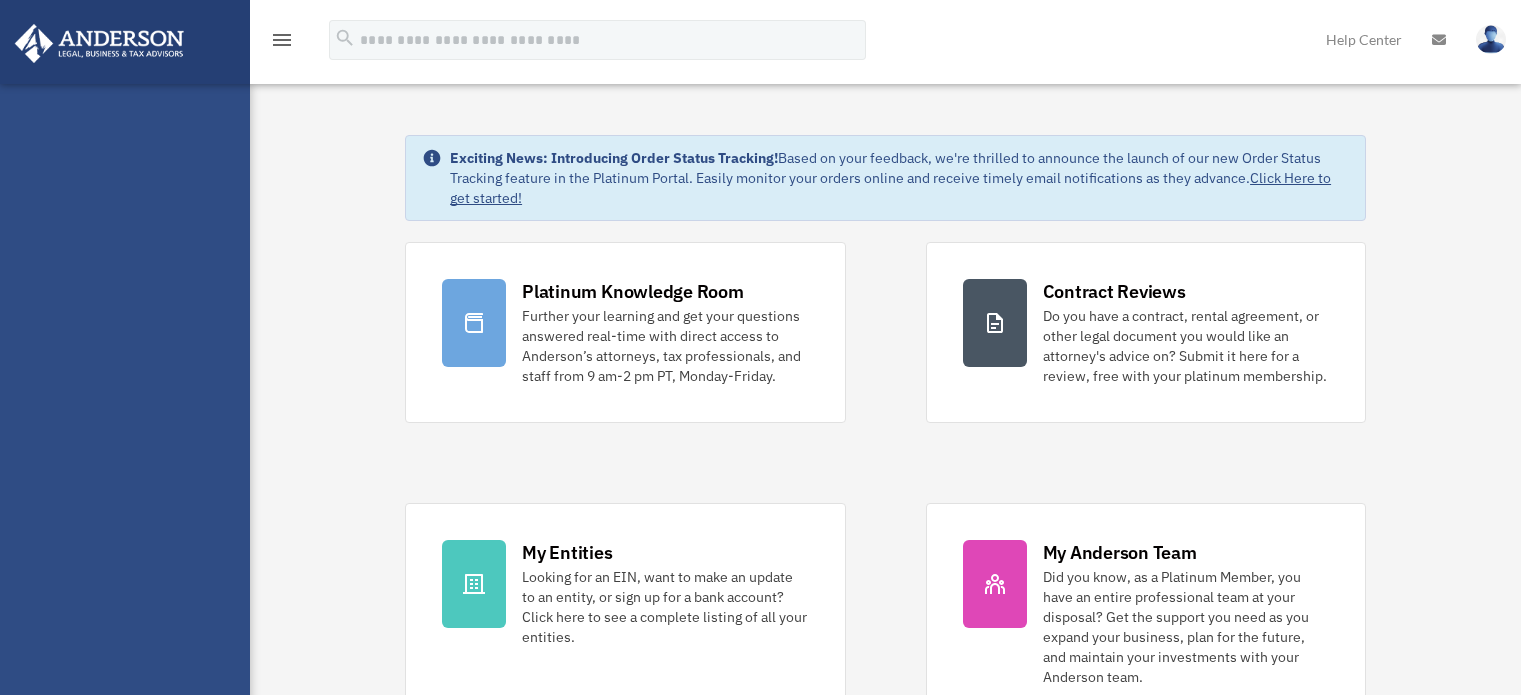 scroll, scrollTop: 0, scrollLeft: 0, axis: both 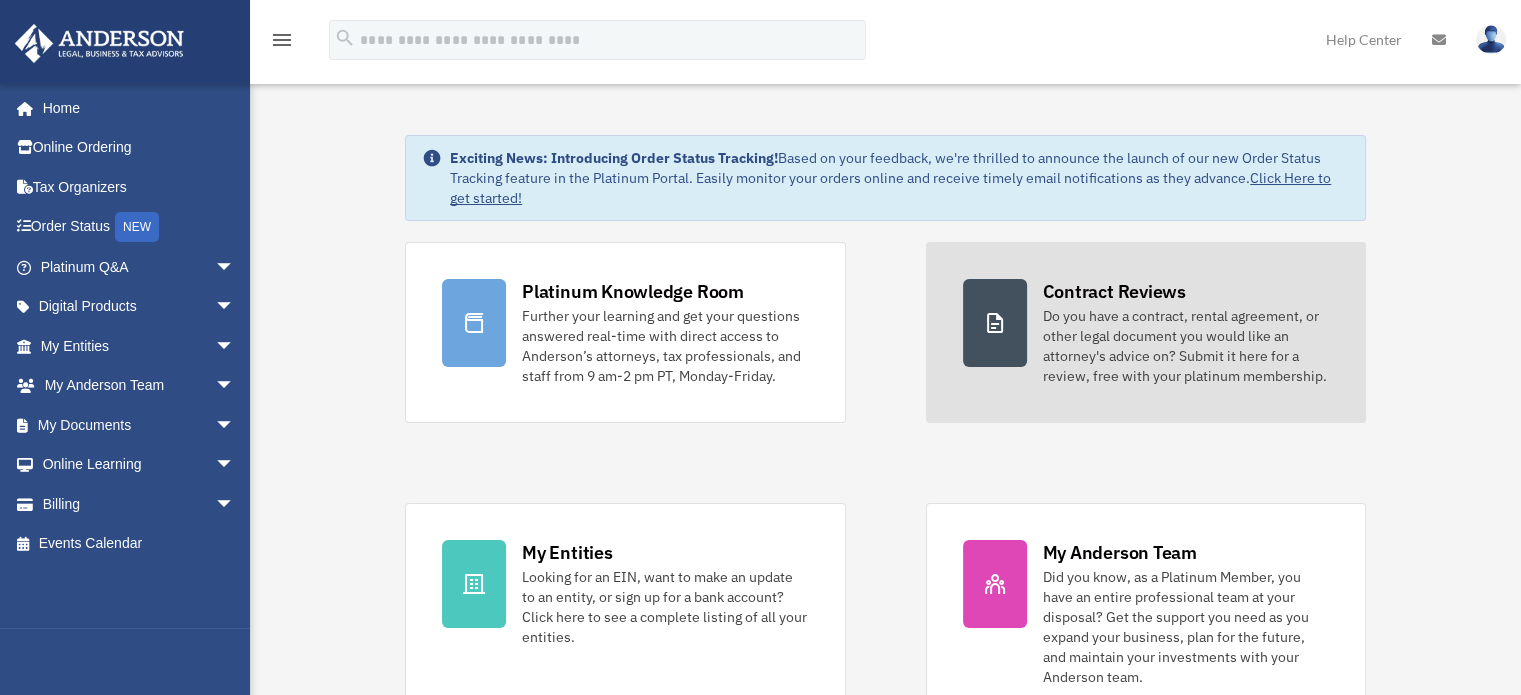 click on "Do you have a contract, rental agreement, or other legal document you would like an attorney's advice on?  Submit it here for a  review, free with your platinum membership." at bounding box center [1186, 346] 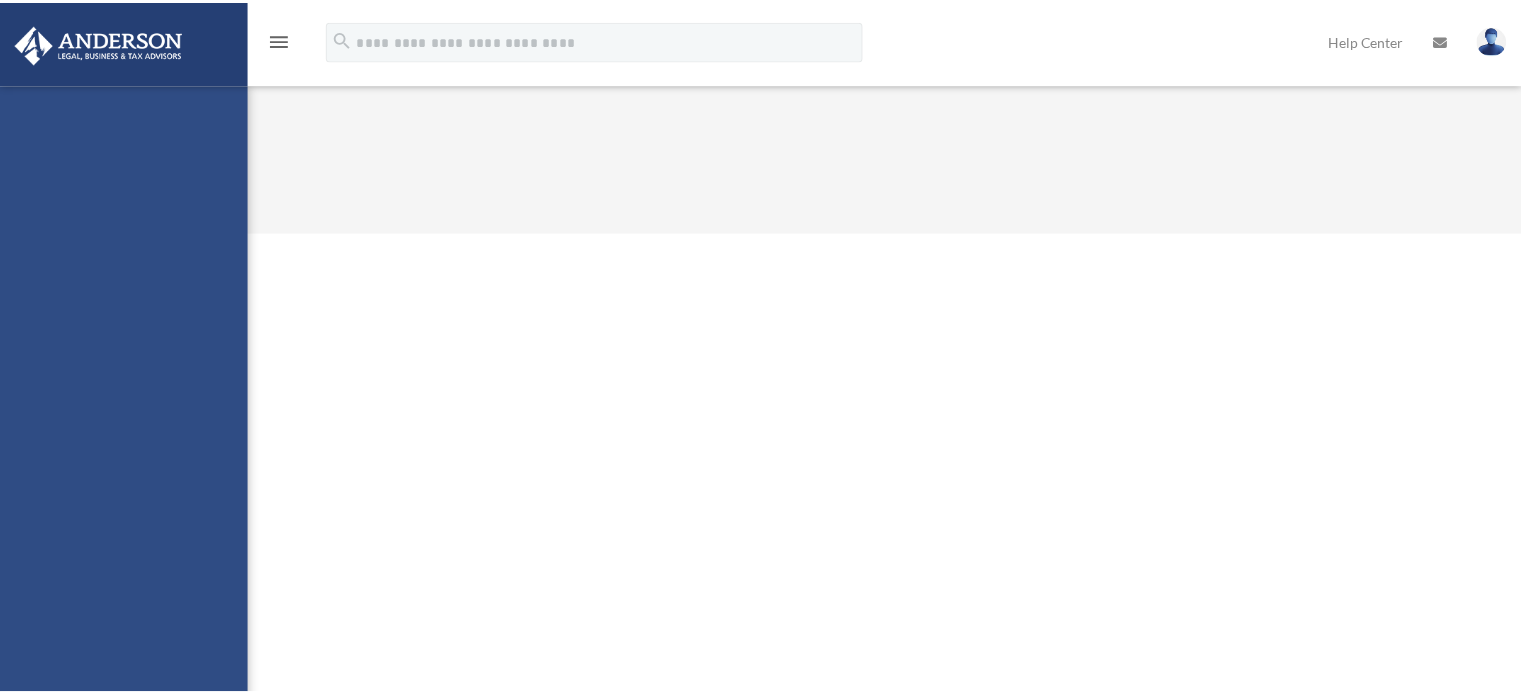 scroll, scrollTop: 0, scrollLeft: 0, axis: both 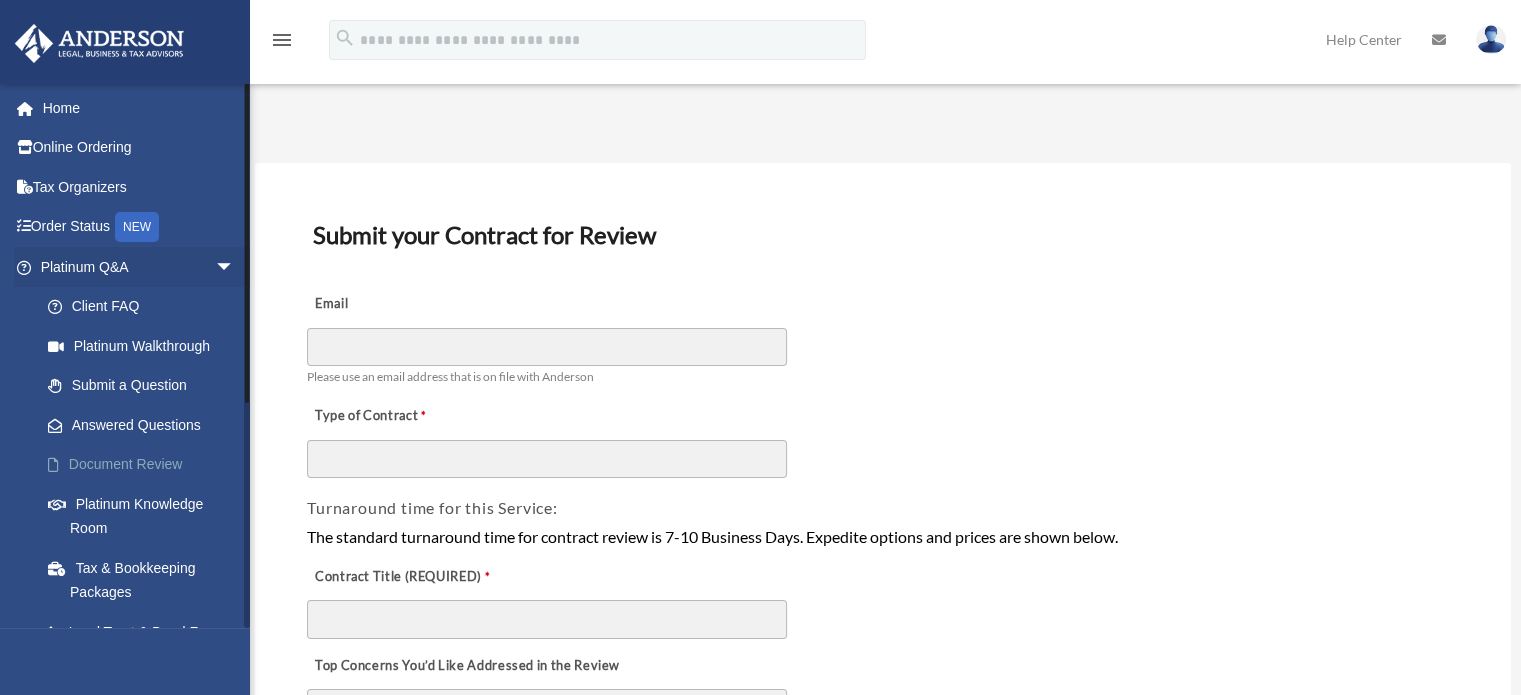 click on "Document Review" at bounding box center (146, 465) 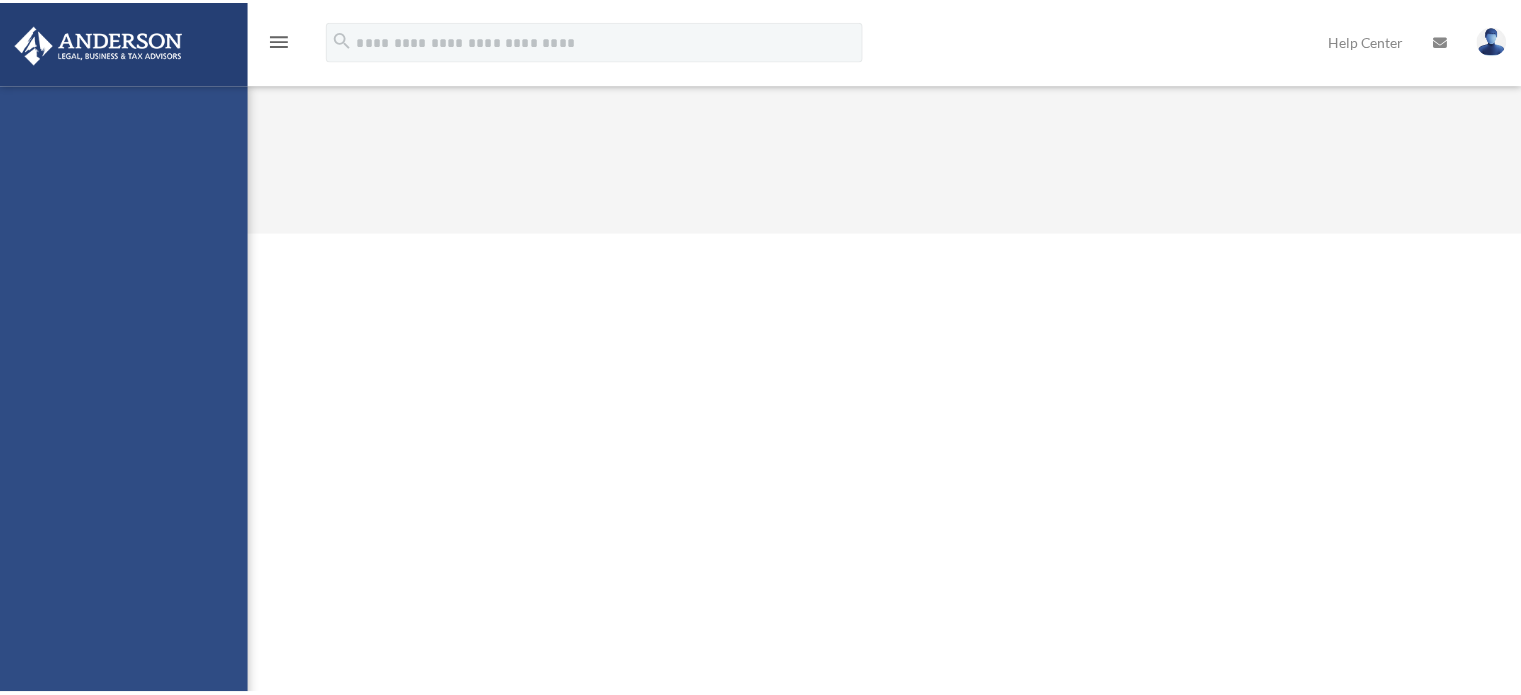scroll, scrollTop: 0, scrollLeft: 0, axis: both 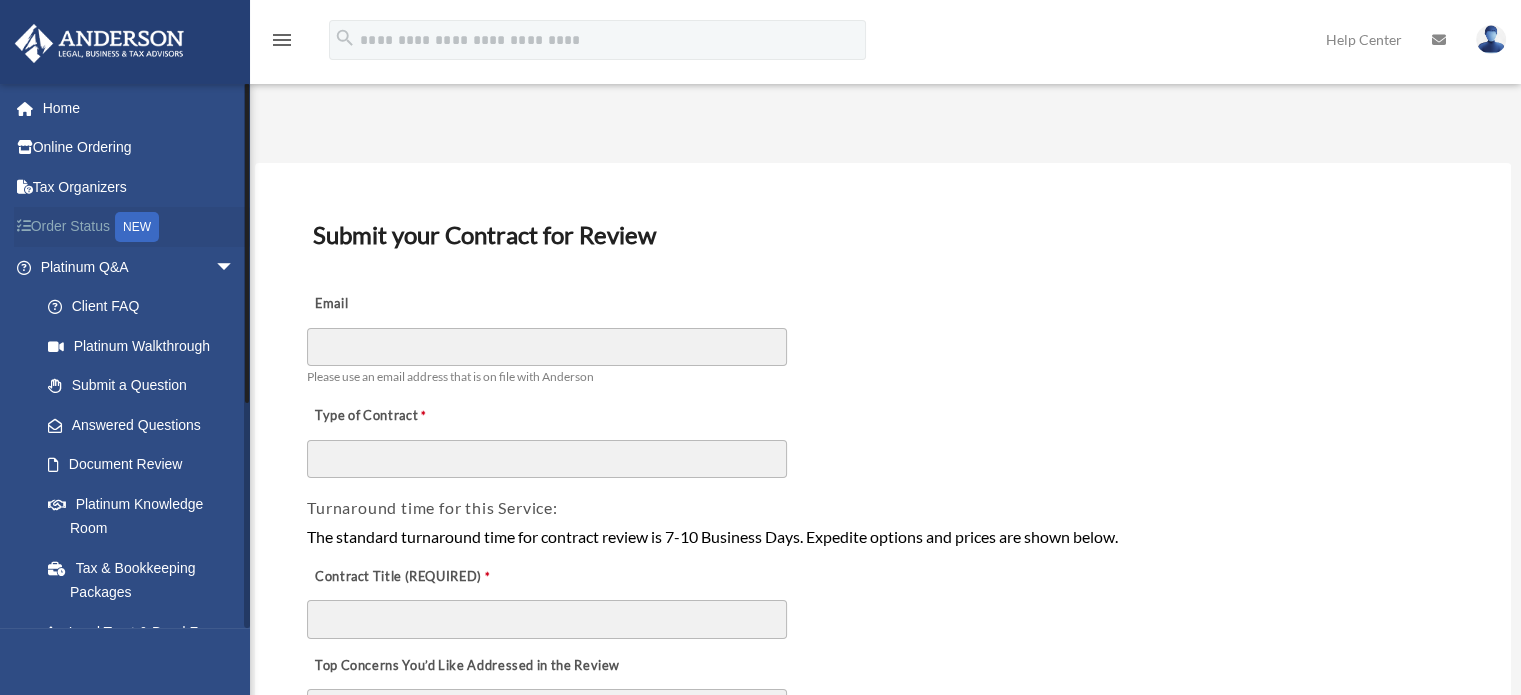 click on "Order Status  NEW" at bounding box center (139, 227) 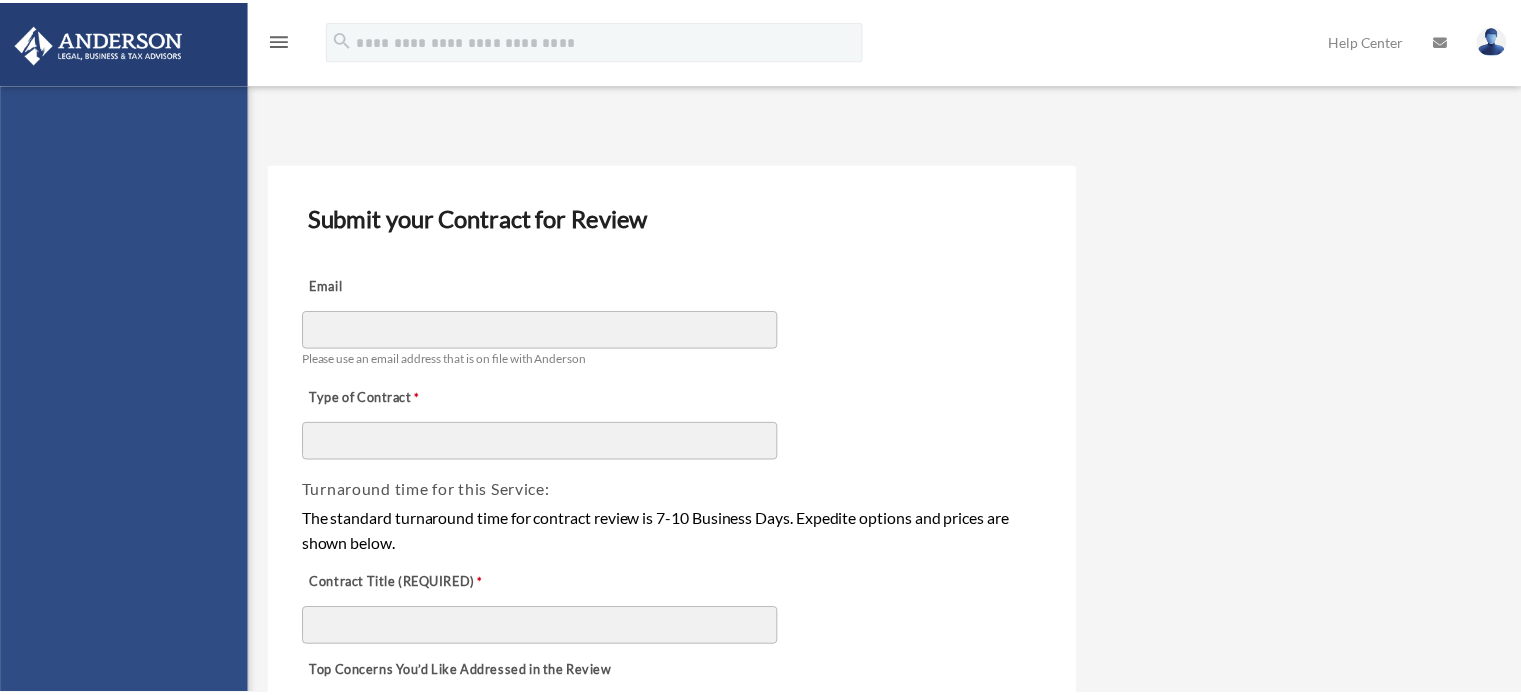 scroll, scrollTop: 0, scrollLeft: 0, axis: both 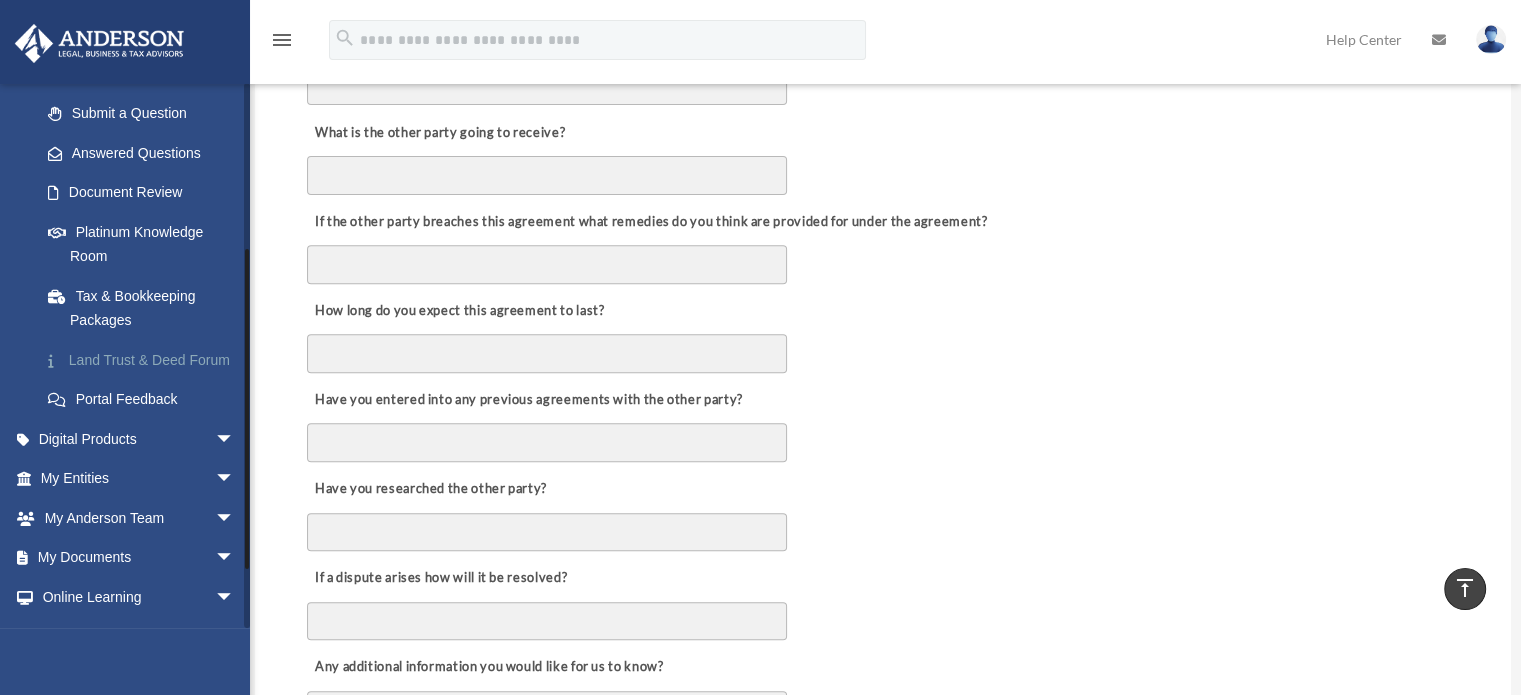 drag, startPoint x: 244, startPoint y: 219, endPoint x: 243, endPoint y: 385, distance: 166.003 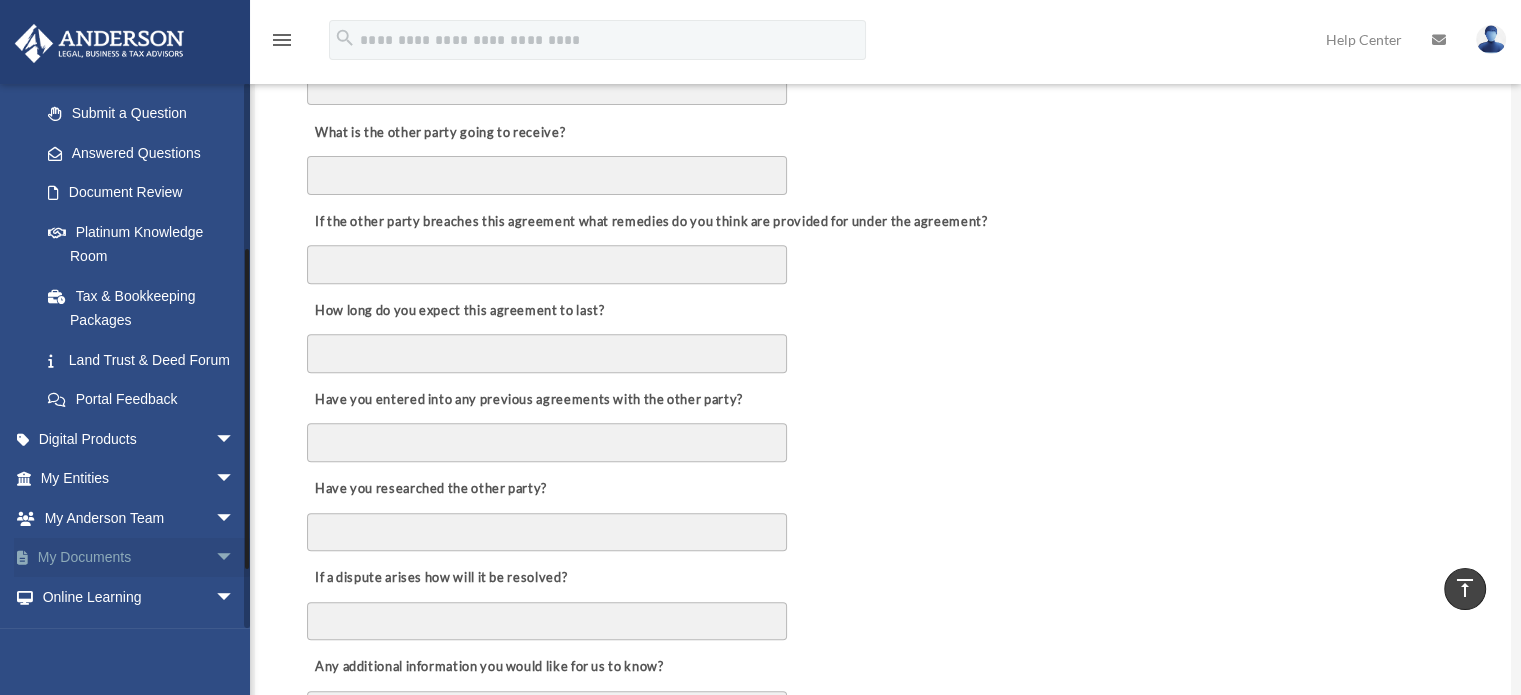 click on "arrow_drop_down" at bounding box center (235, 558) 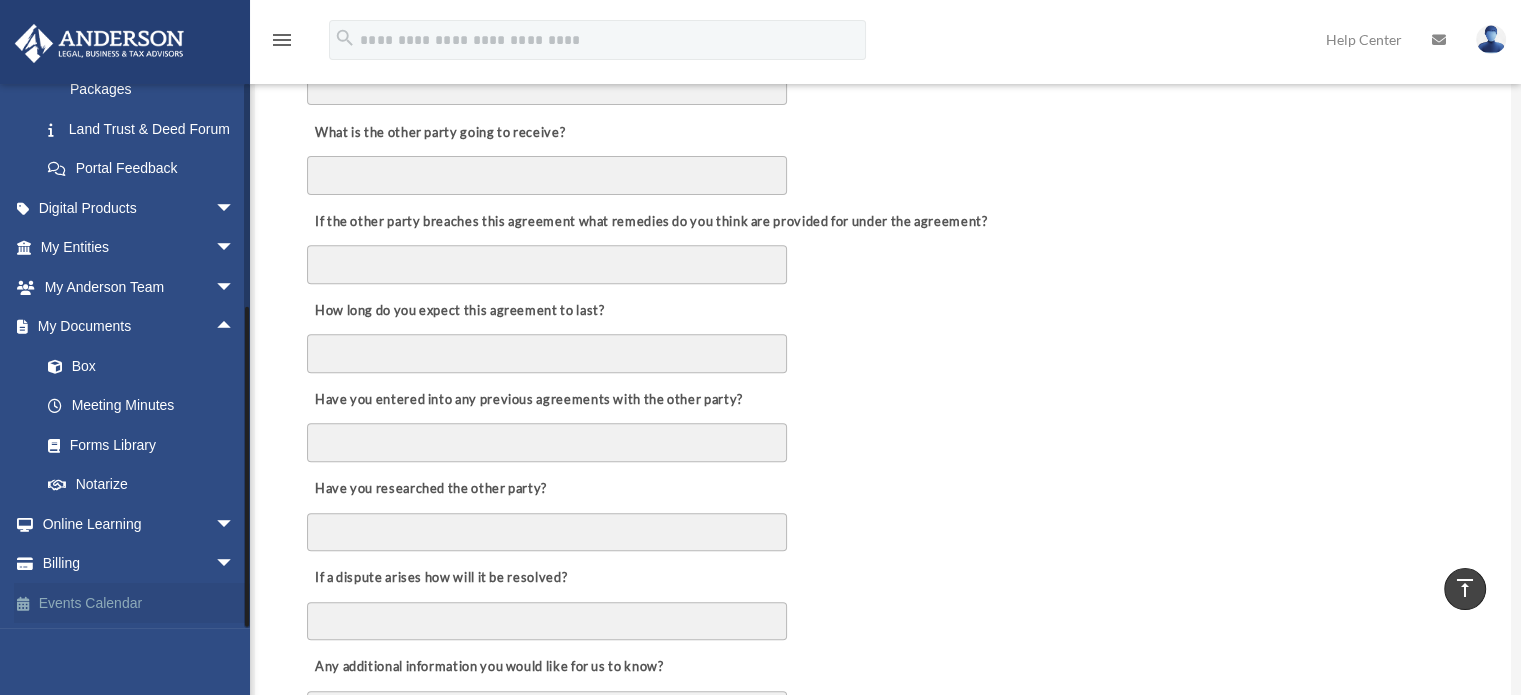 scroll, scrollTop: 527, scrollLeft: 0, axis: vertical 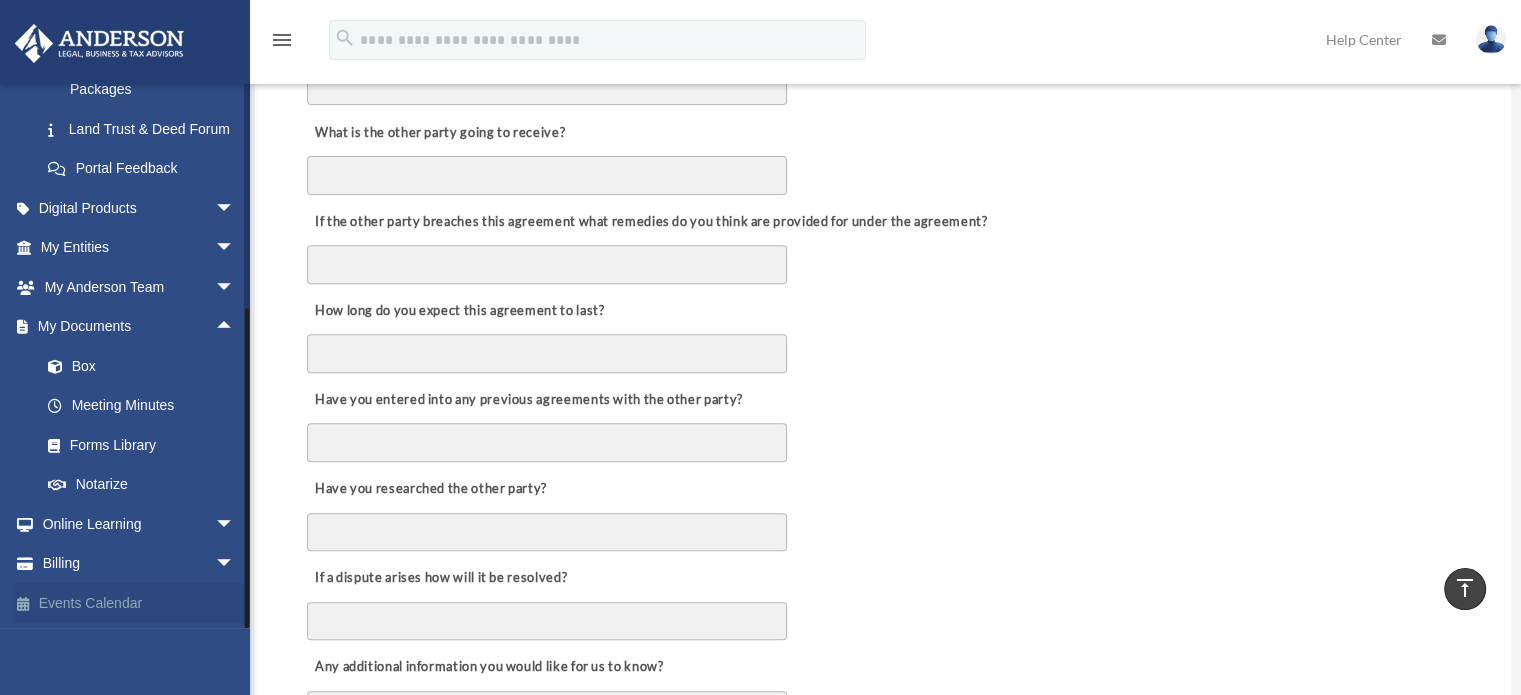 drag, startPoint x: 248, startPoint y: 530, endPoint x: 237, endPoint y: 611, distance: 81.7435 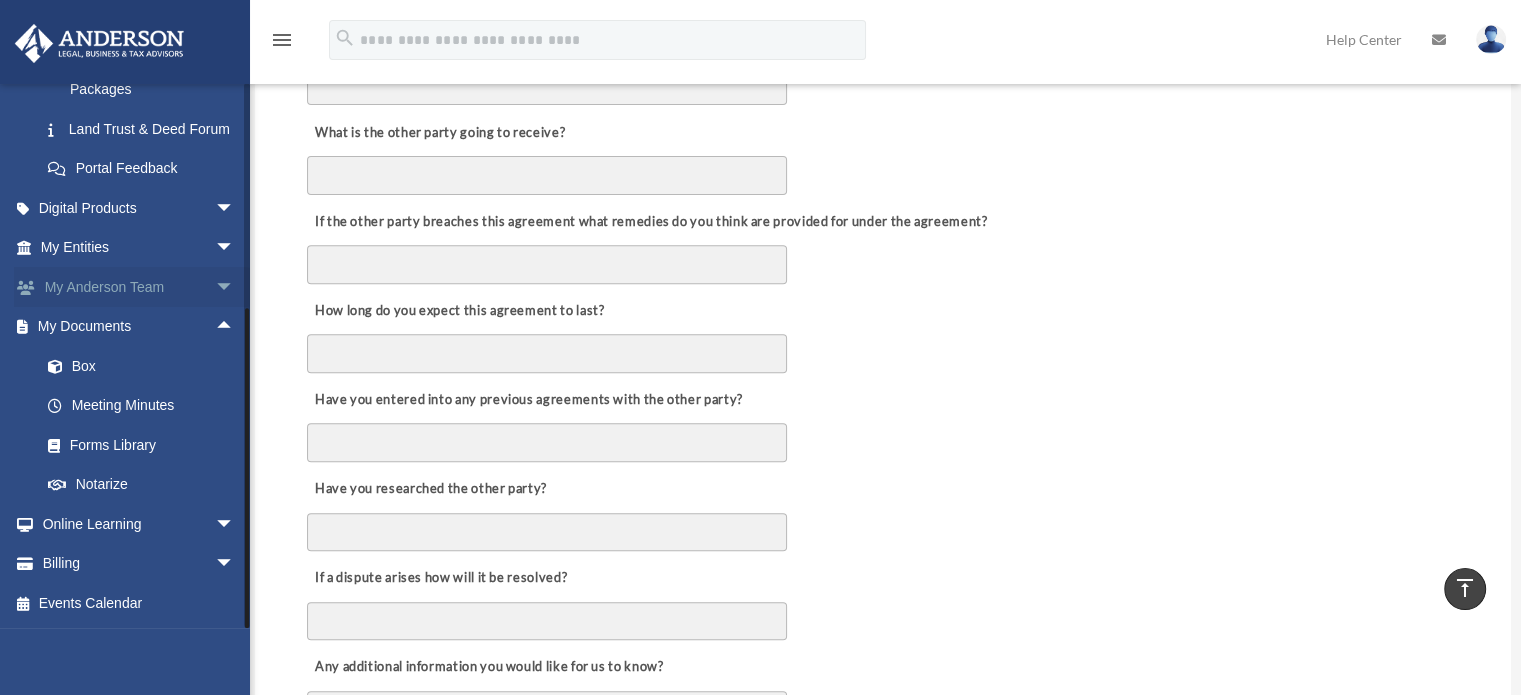 click on "arrow_drop_down" at bounding box center (235, 287) 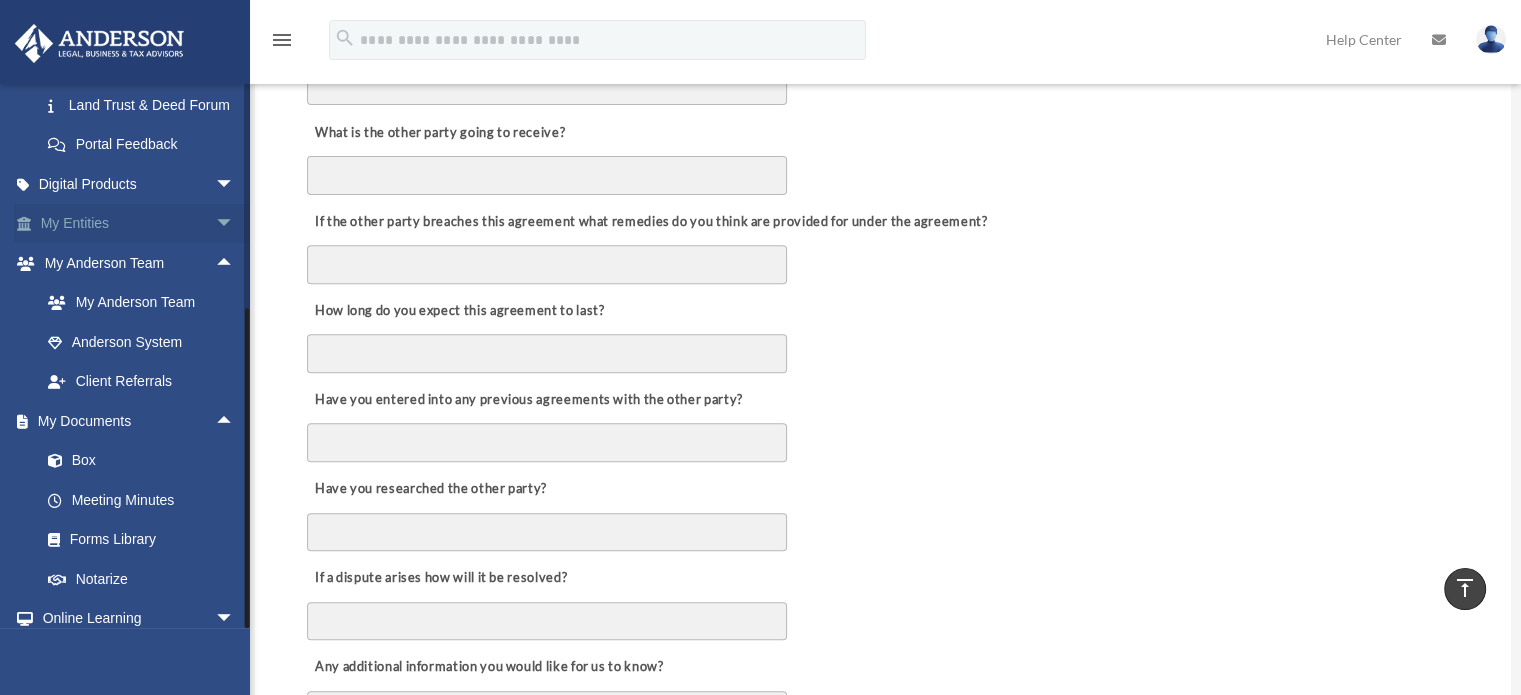 click on "arrow_drop_down" at bounding box center (235, 224) 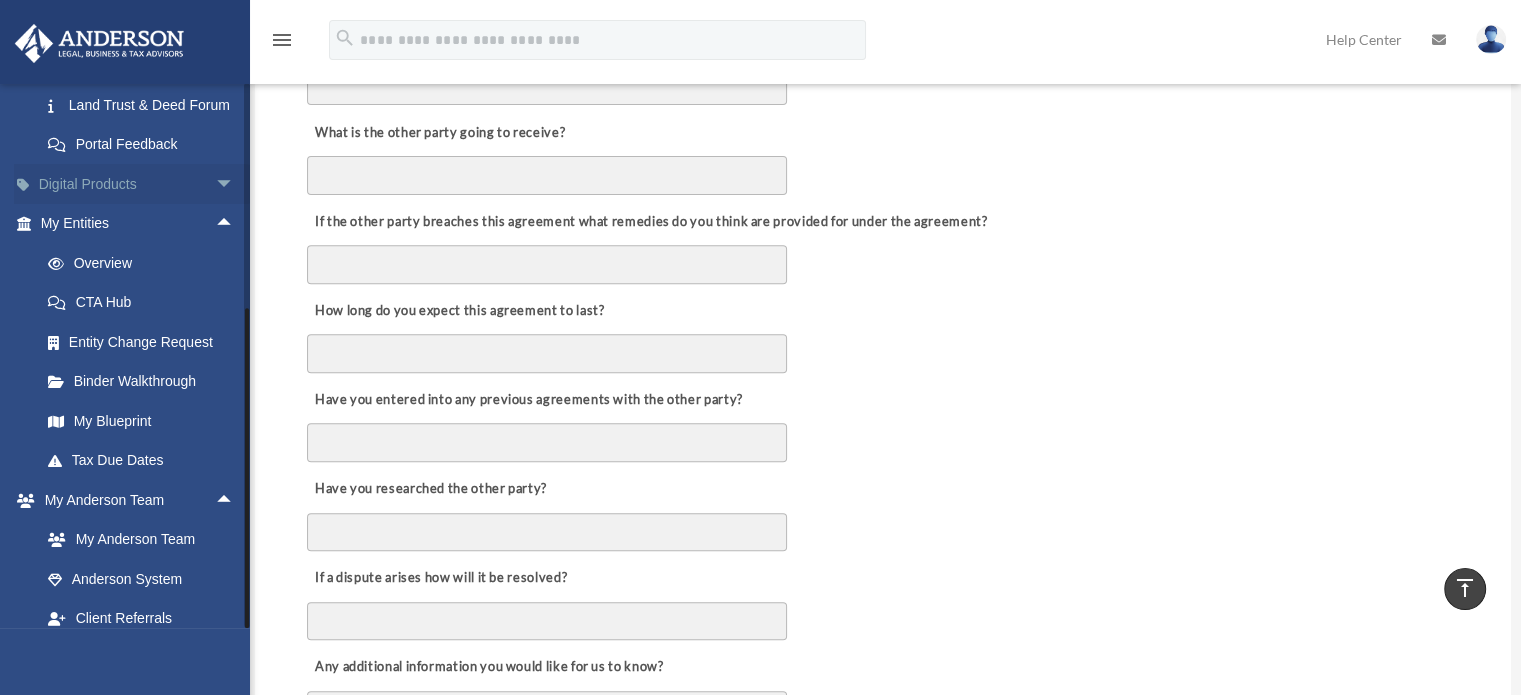 click on "arrow_drop_down" at bounding box center [235, 184] 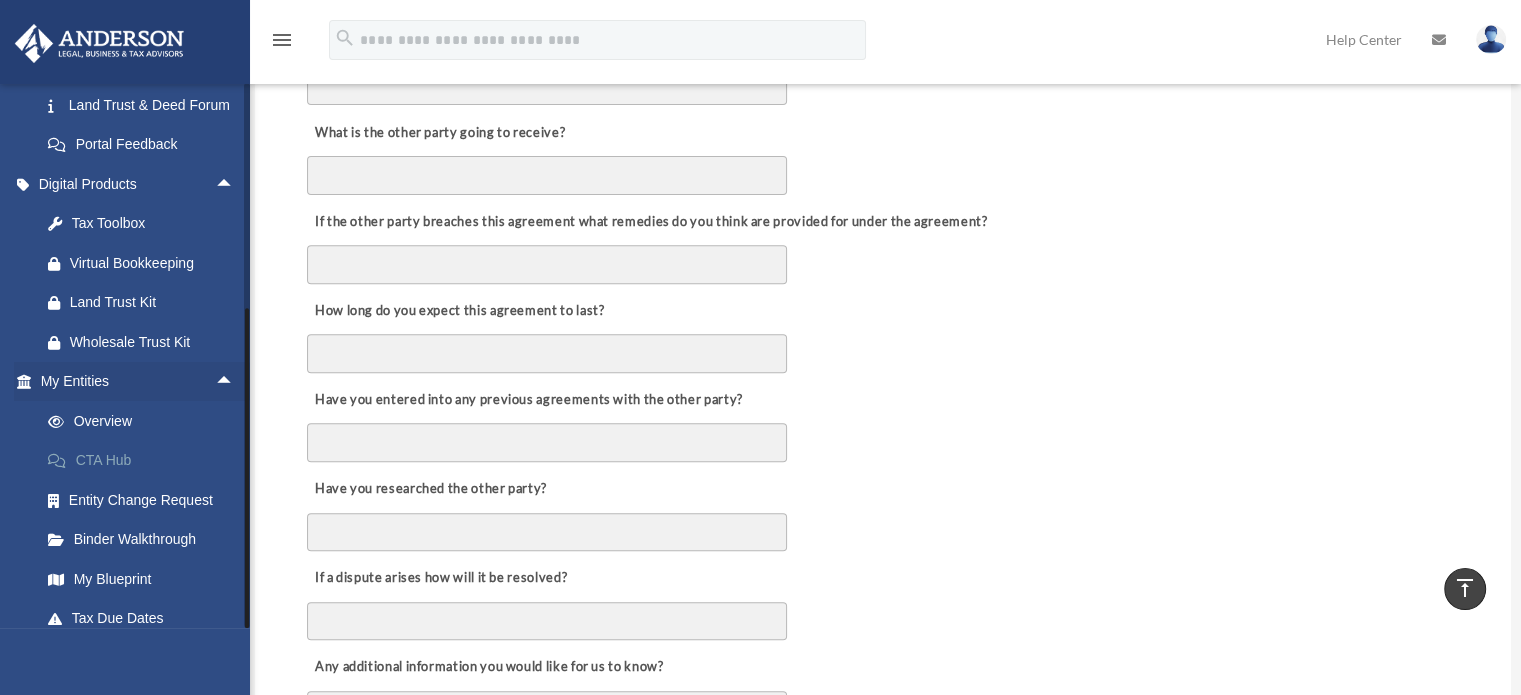 click on "CTA Hub" at bounding box center [146, 461] 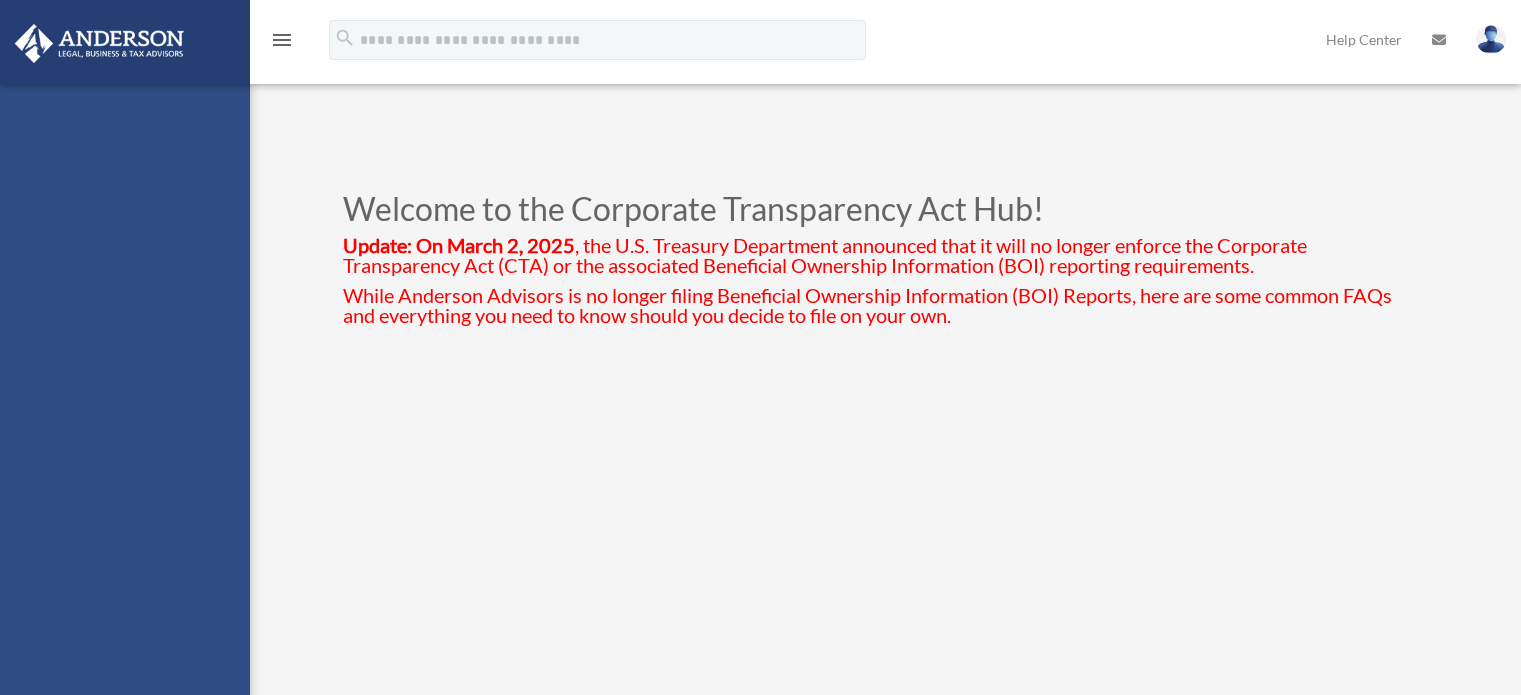 scroll, scrollTop: 0, scrollLeft: 0, axis: both 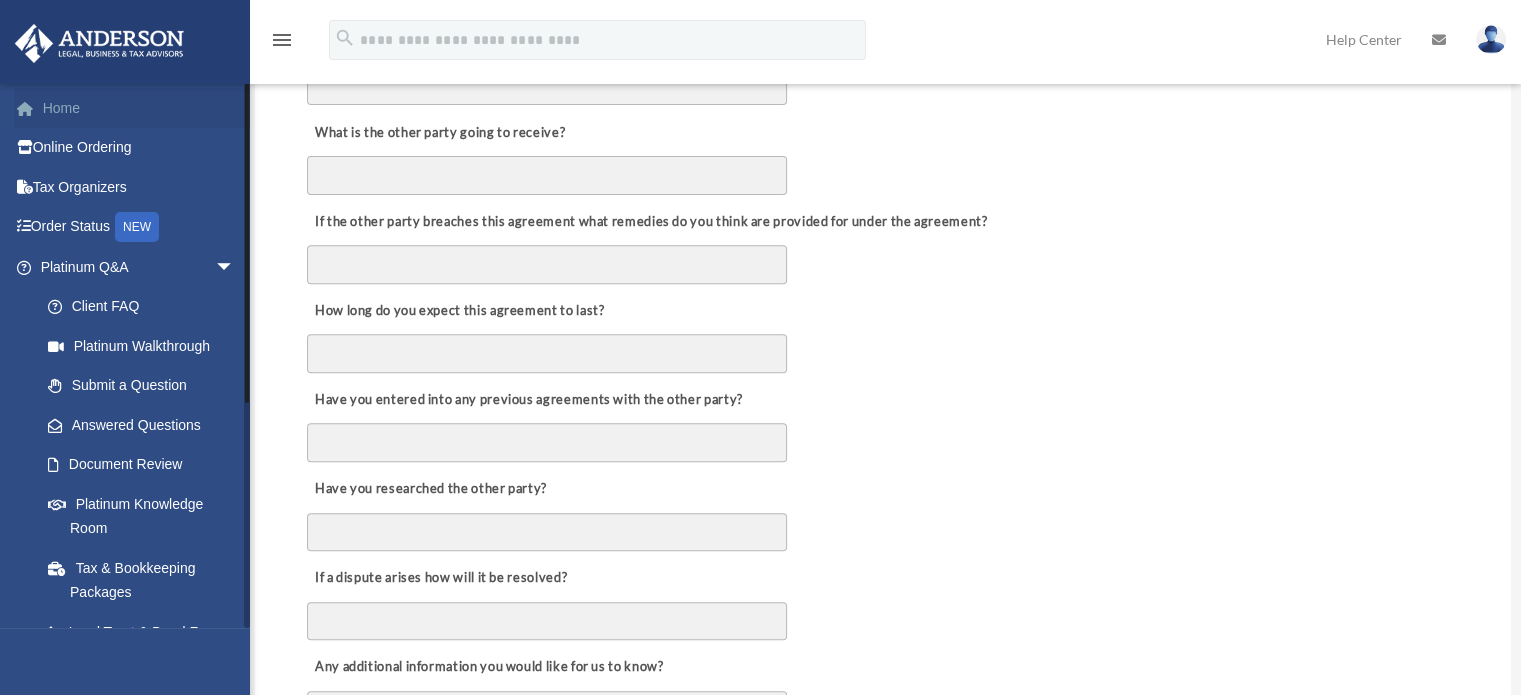 click on "Home" at bounding box center (139, 108) 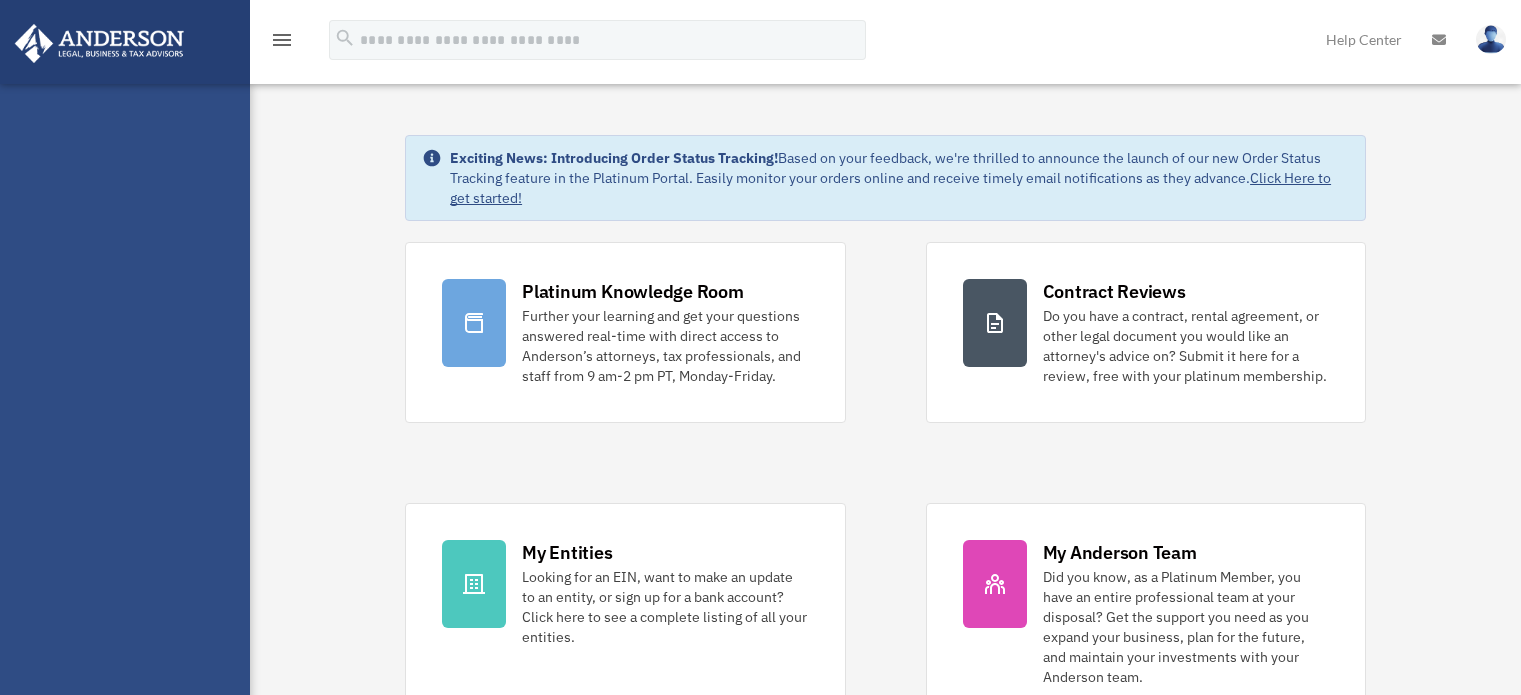 scroll, scrollTop: 0, scrollLeft: 0, axis: both 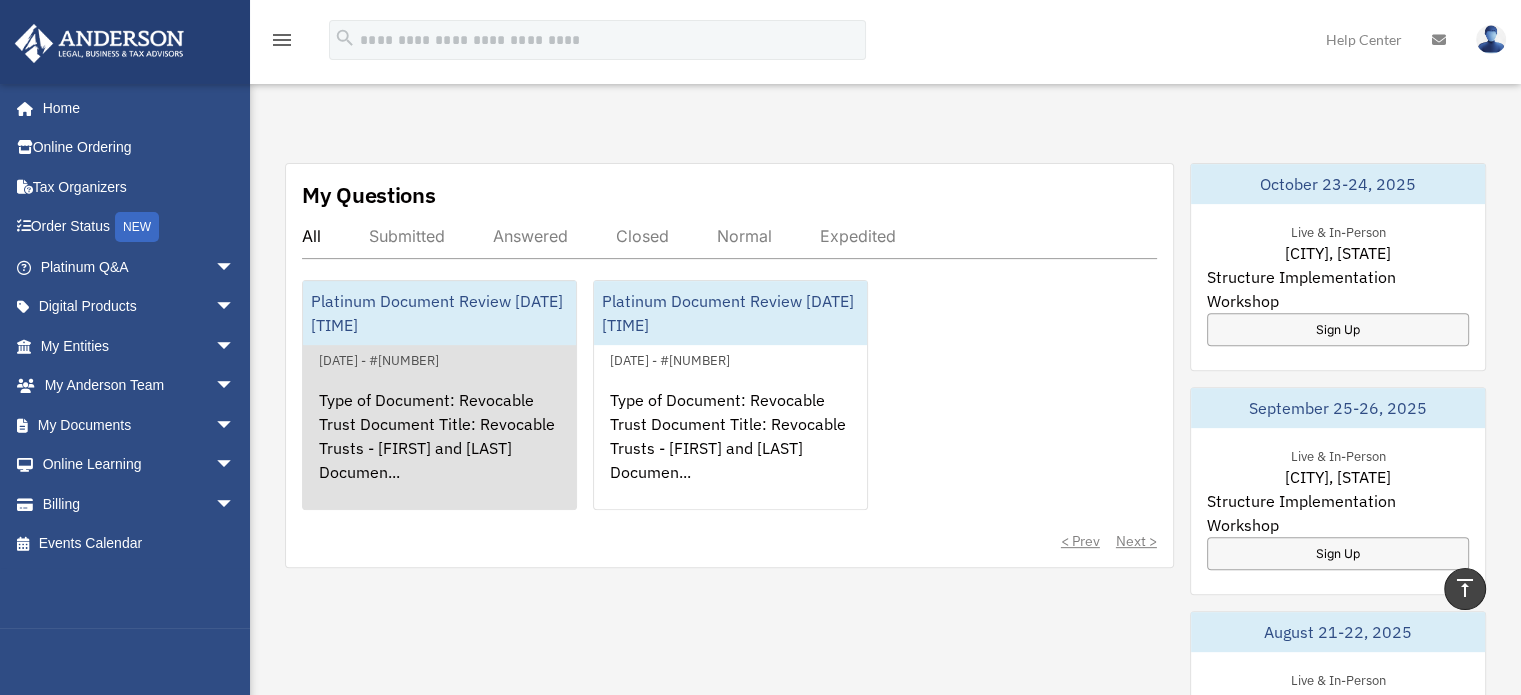 click on "Type of Document: Revocable Trust
Document Title:  Revocable Trusts - [FIRST] and [LAST]
Documen..." at bounding box center (439, 450) 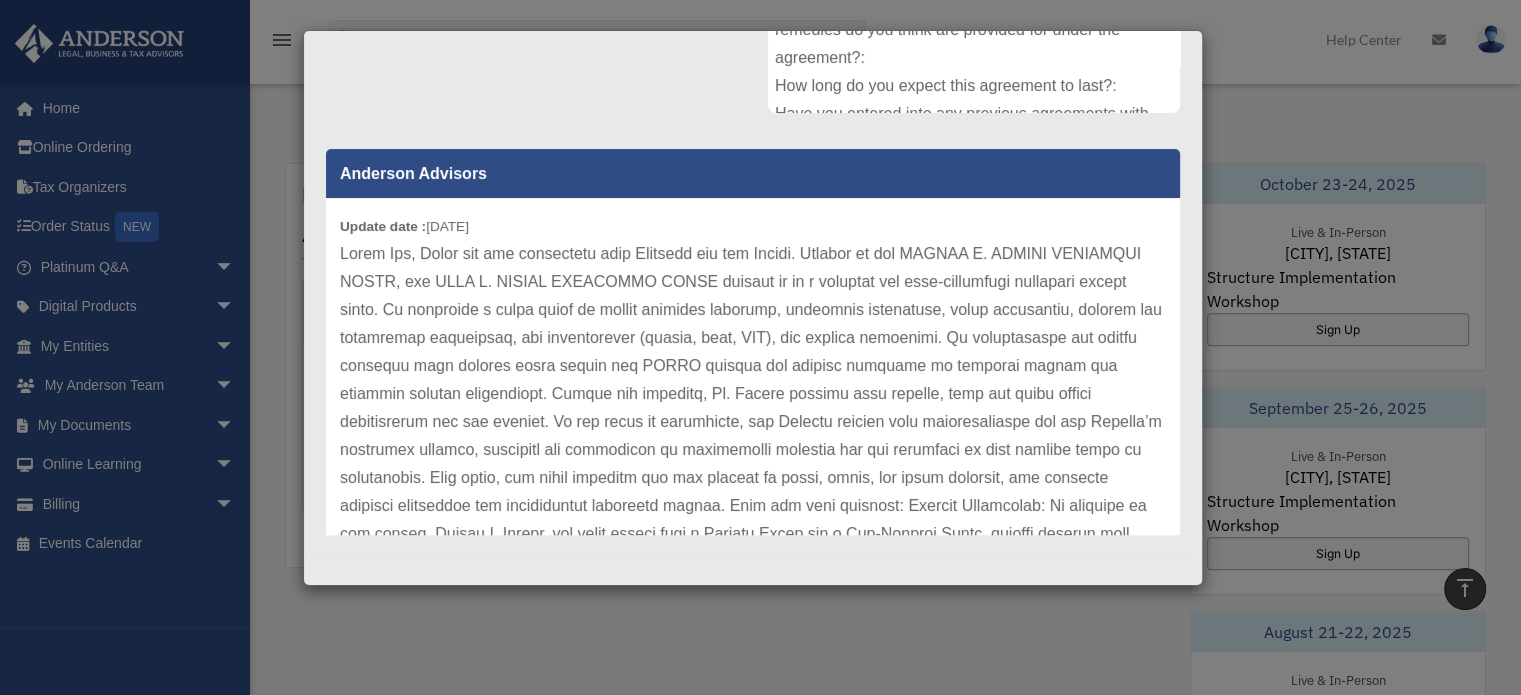 scroll, scrollTop: 515, scrollLeft: 0, axis: vertical 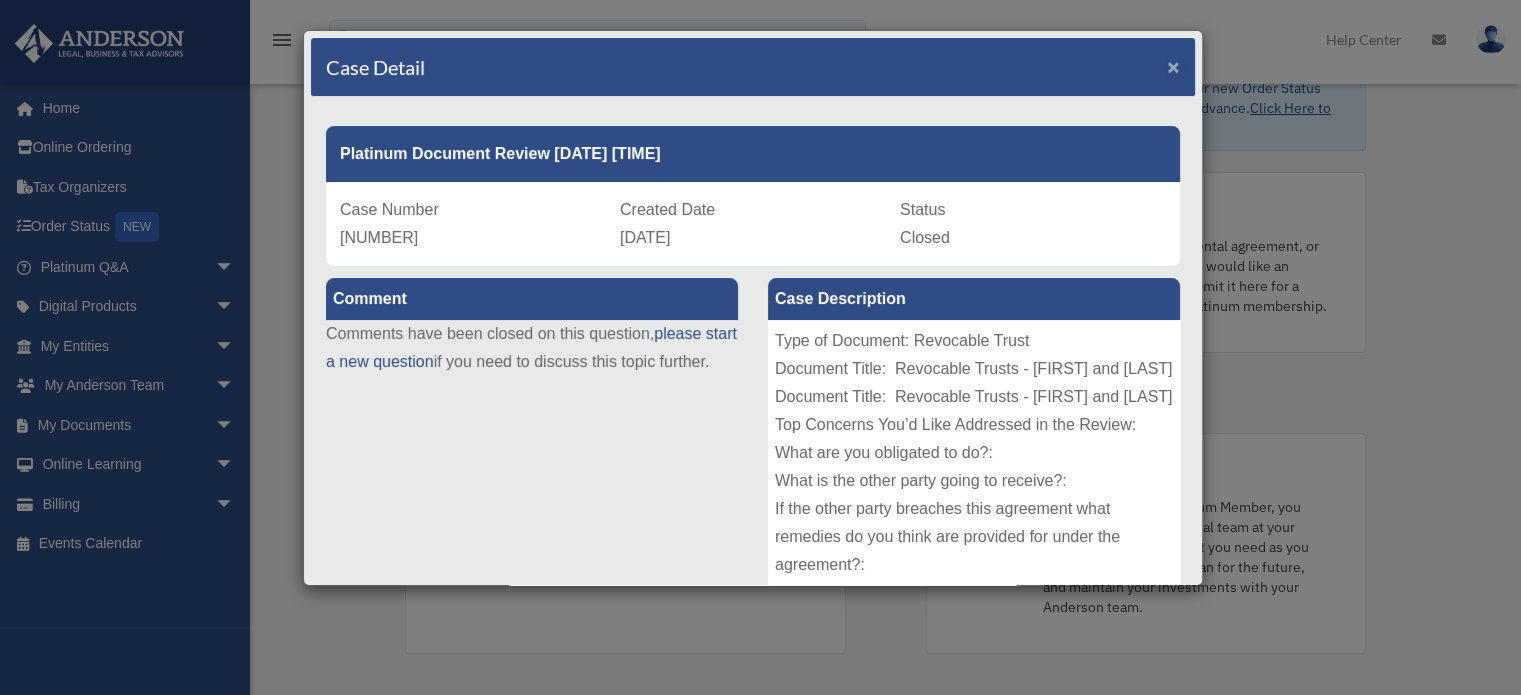 click on "×" at bounding box center [1173, 66] 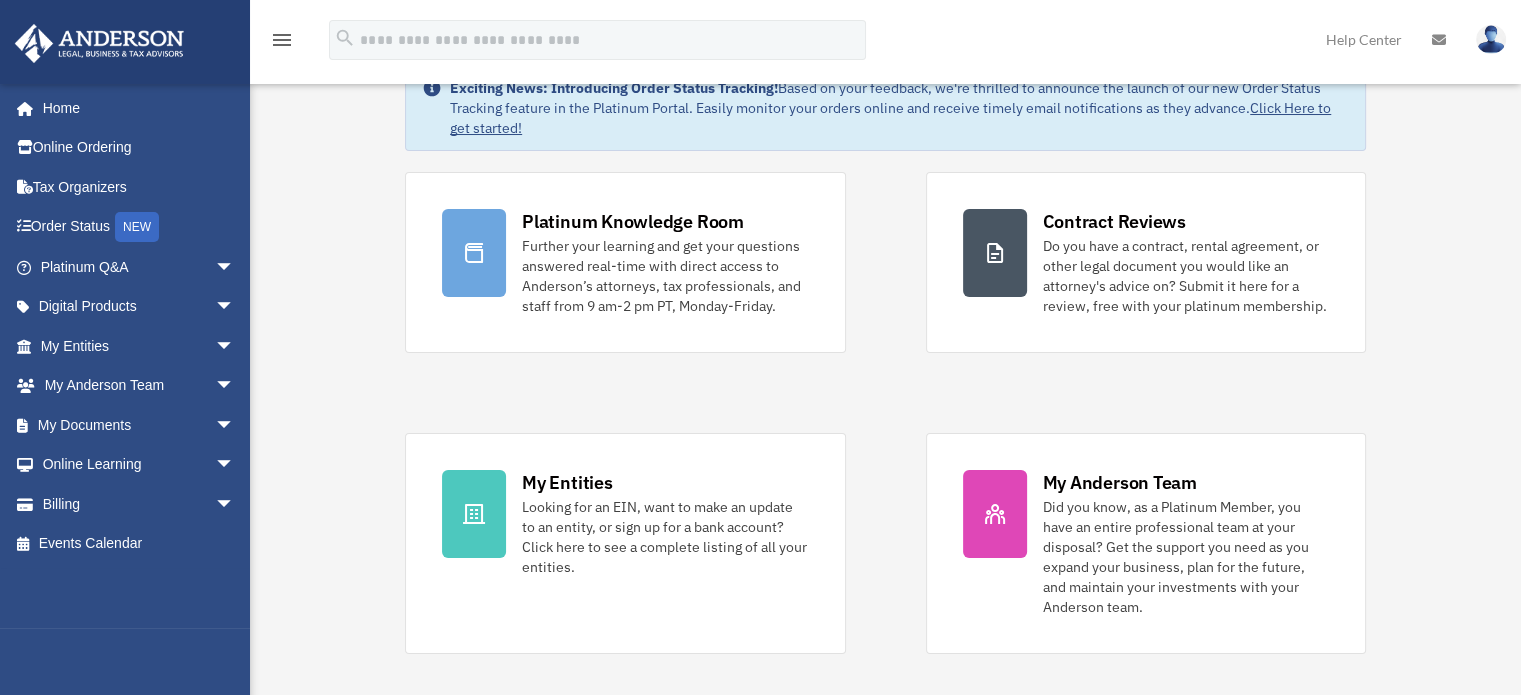 scroll, scrollTop: 707, scrollLeft: 0, axis: vertical 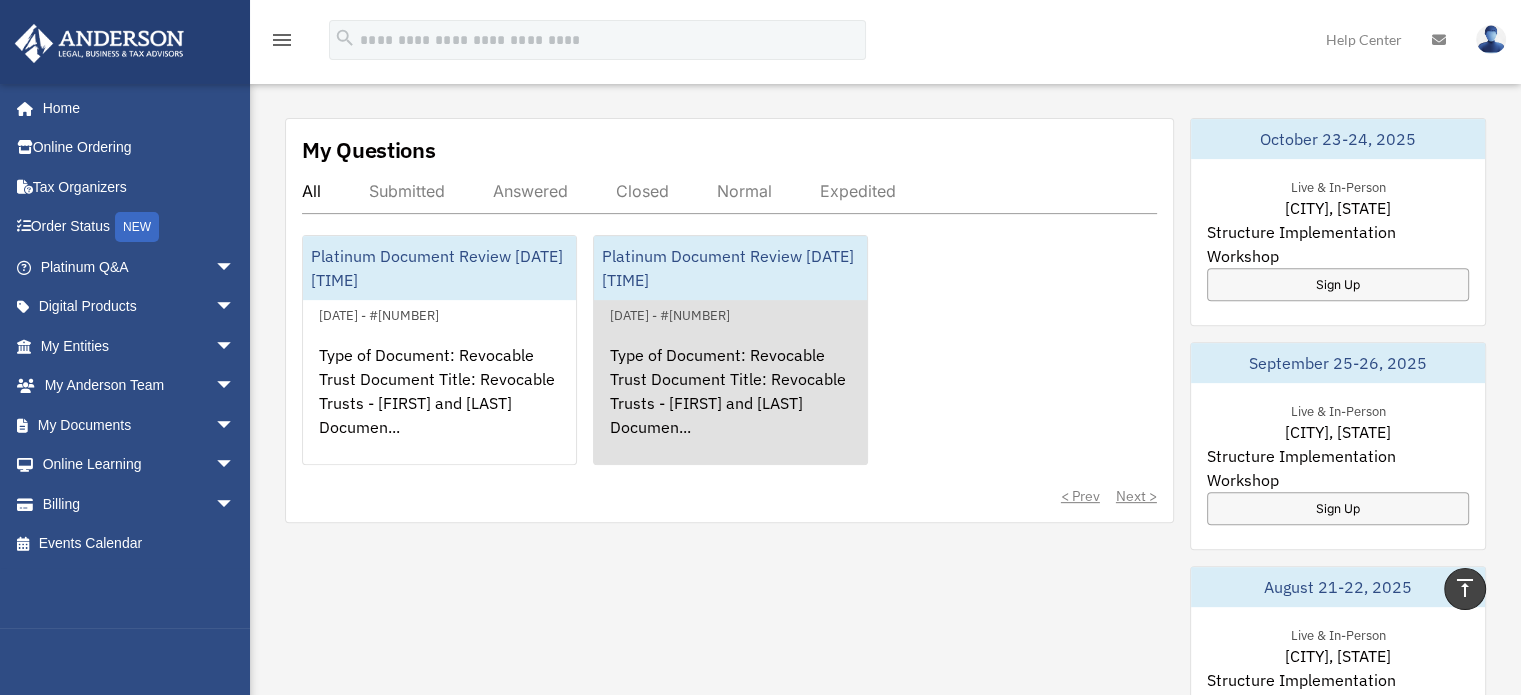 click on "Type of Document: Revocable Trust
Document Title:  Revocable Trusts - [FIRST] and [LAST]
Documen..." at bounding box center (730, 405) 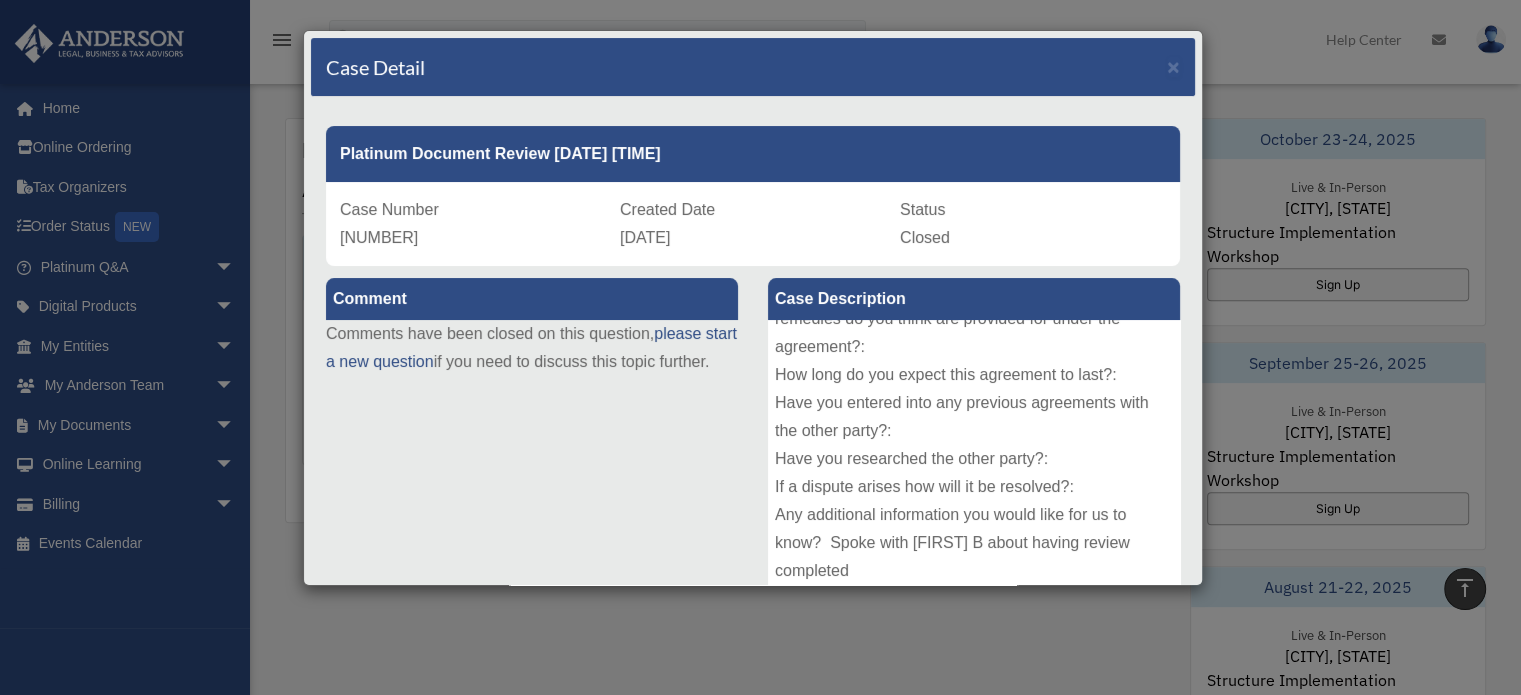 scroll, scrollTop: 274, scrollLeft: 0, axis: vertical 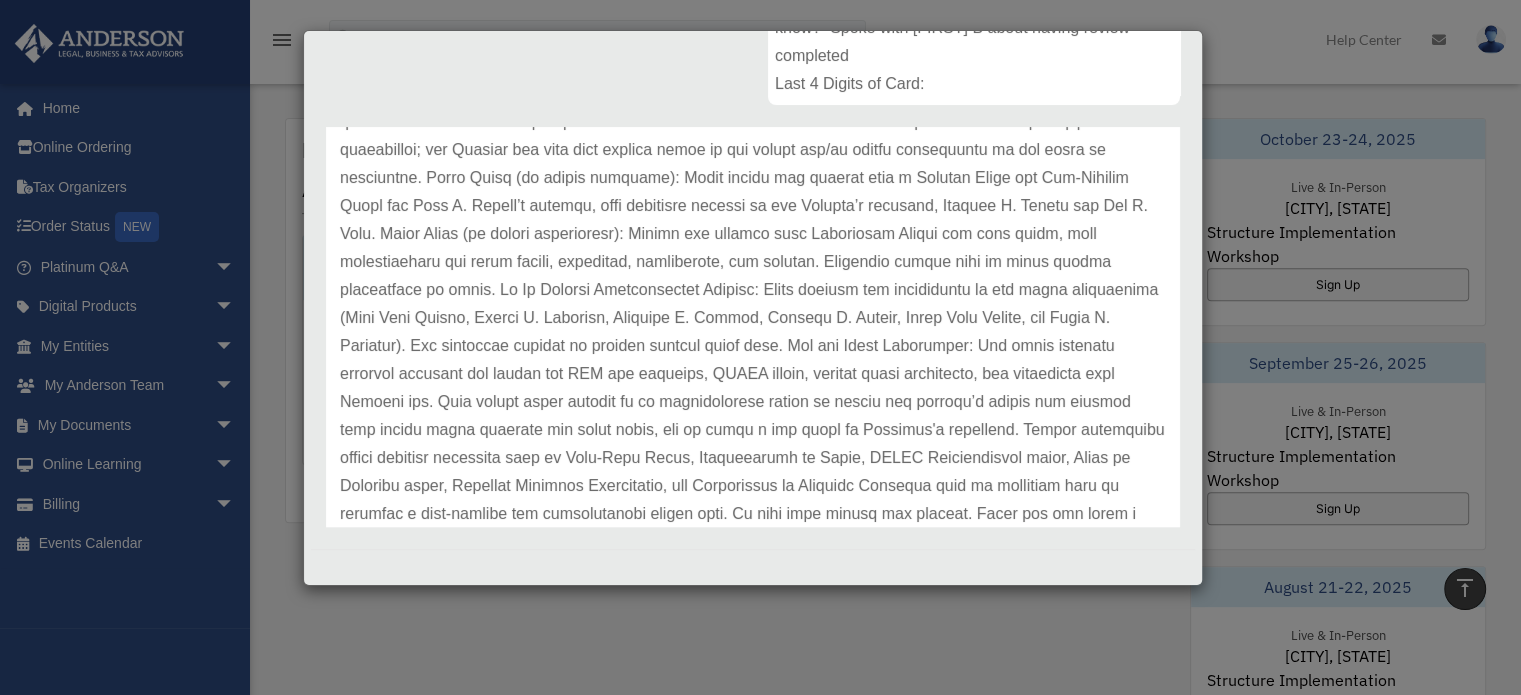 click at bounding box center (753, 66) 